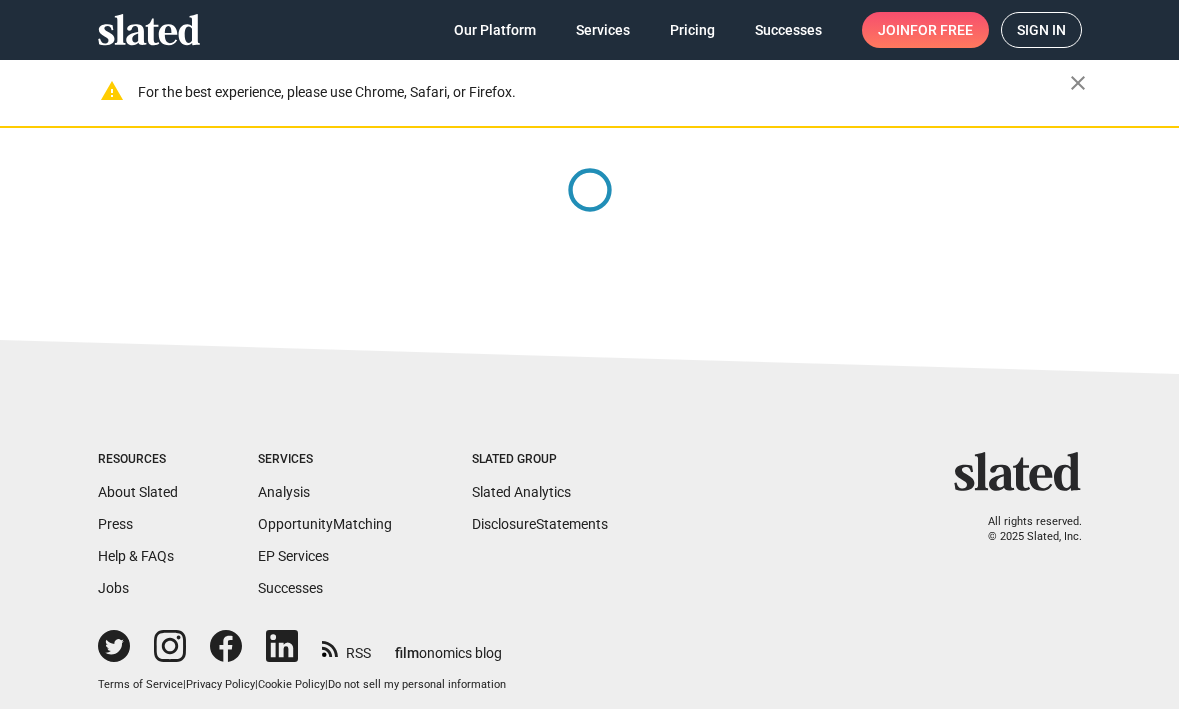 scroll, scrollTop: 0, scrollLeft: 0, axis: both 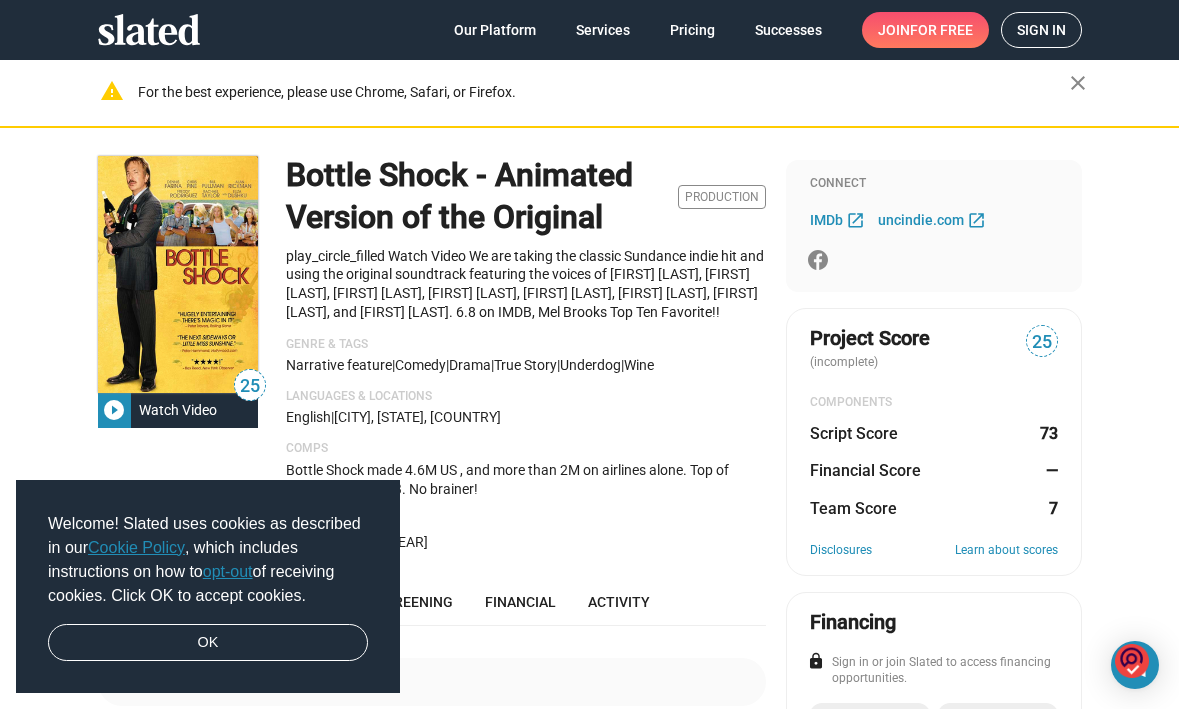 click on "play_circle_filled" at bounding box center (114, 410) 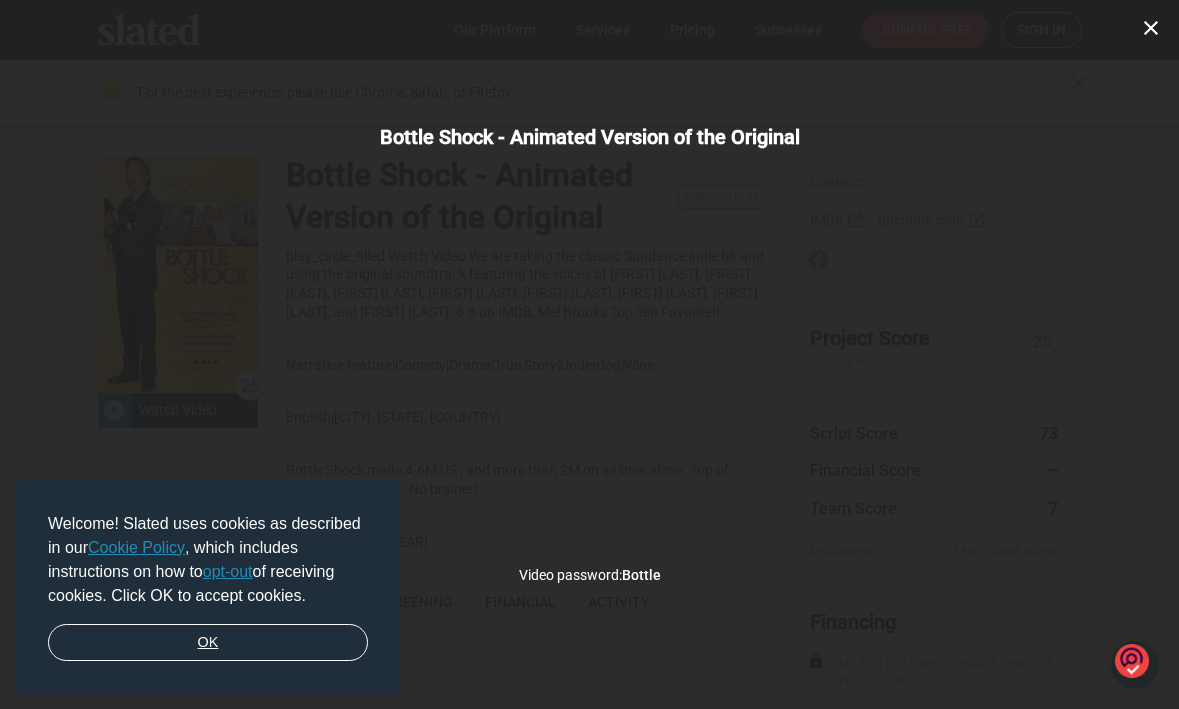 click on "OK" at bounding box center (208, 643) 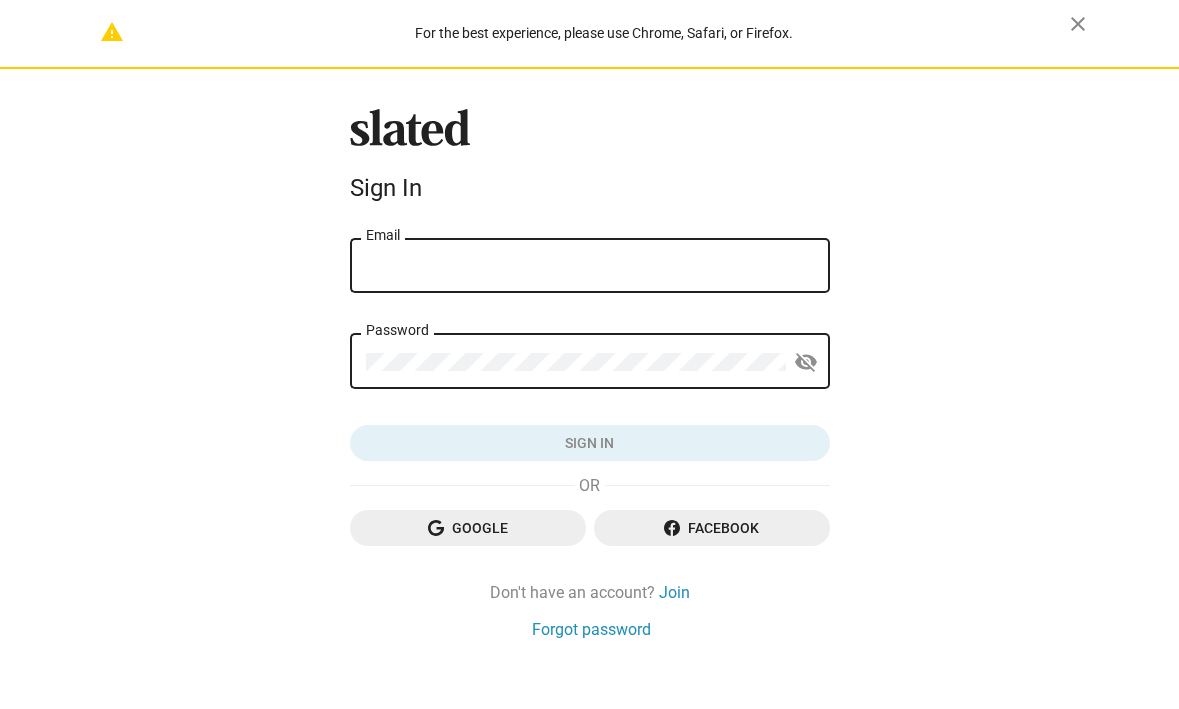 scroll, scrollTop: 0, scrollLeft: 0, axis: both 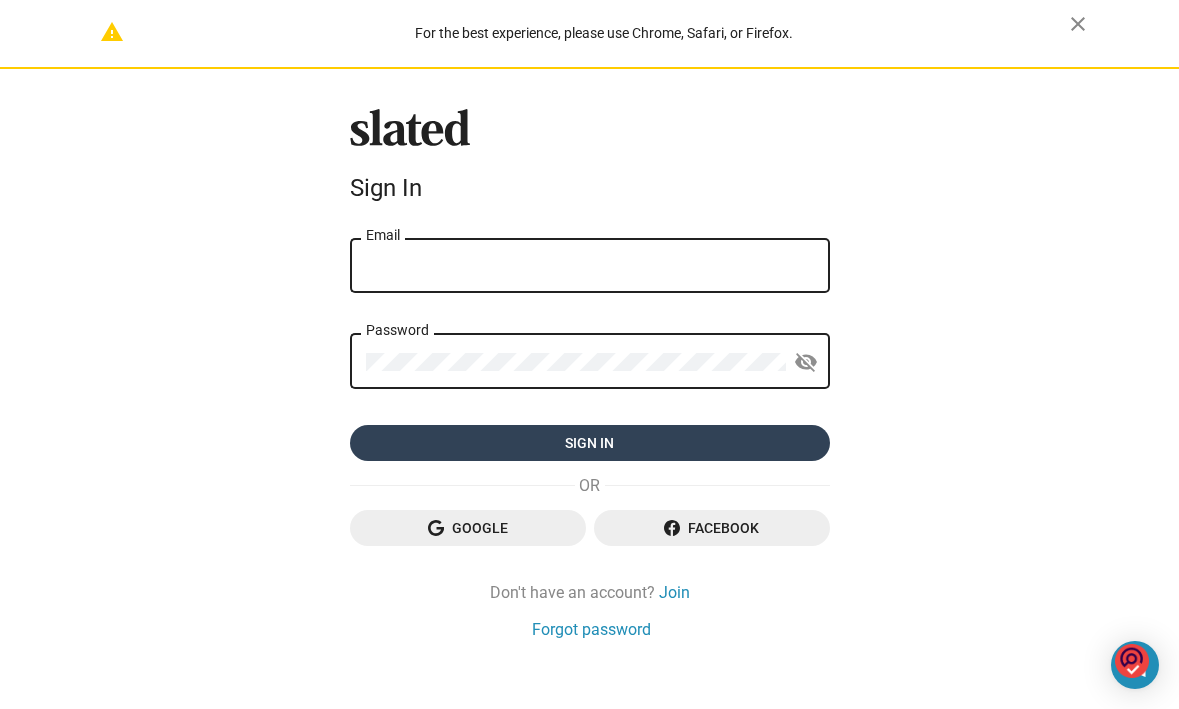 type on "wrogers@synergics.com" 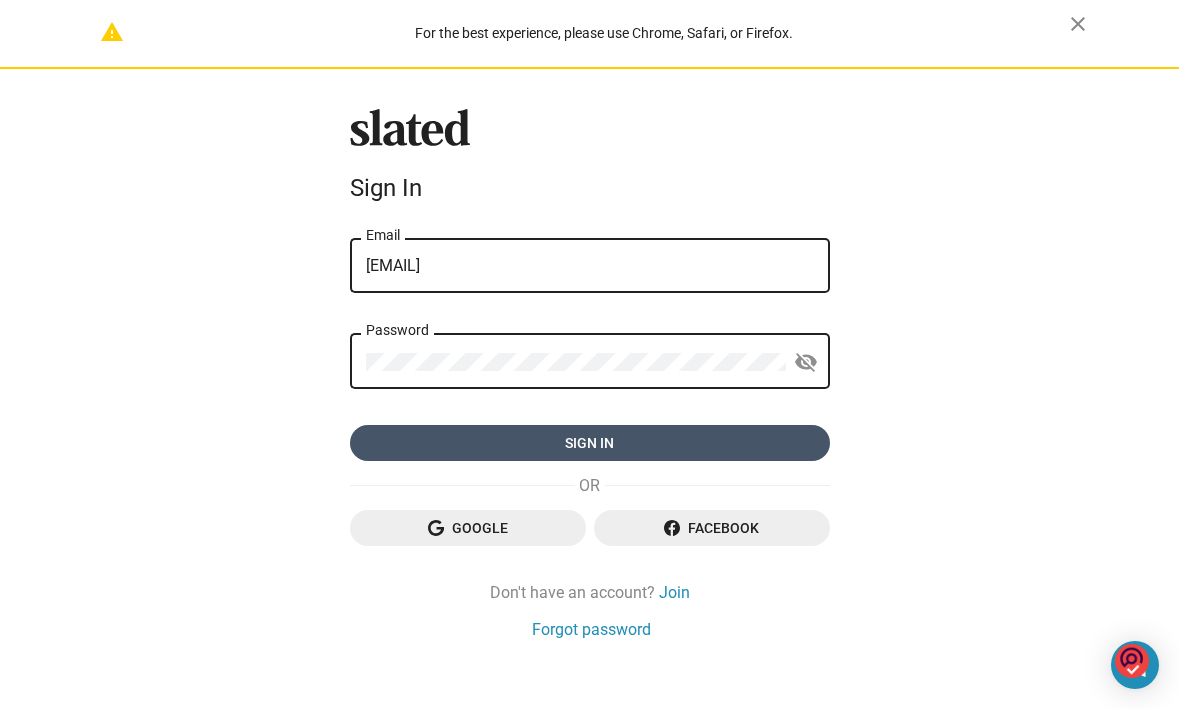 drag, startPoint x: 625, startPoint y: 437, endPoint x: 602, endPoint y: 441, distance: 23.345236 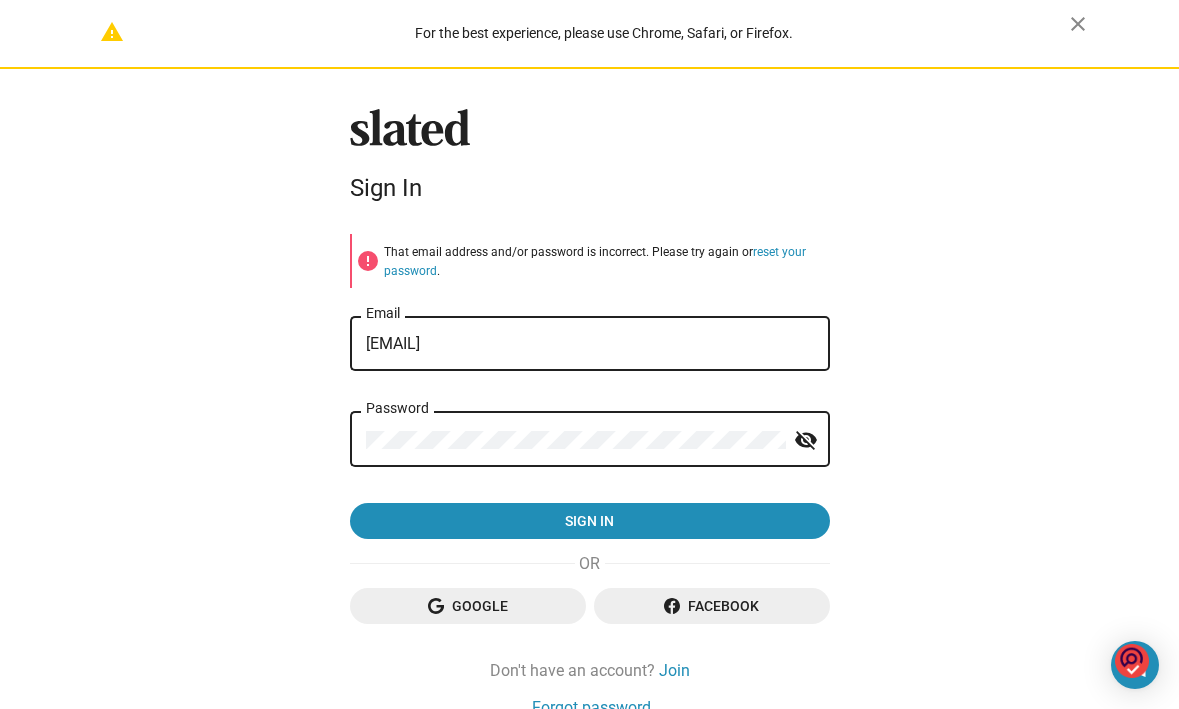 click on "visibility_off" at bounding box center (806, 440) 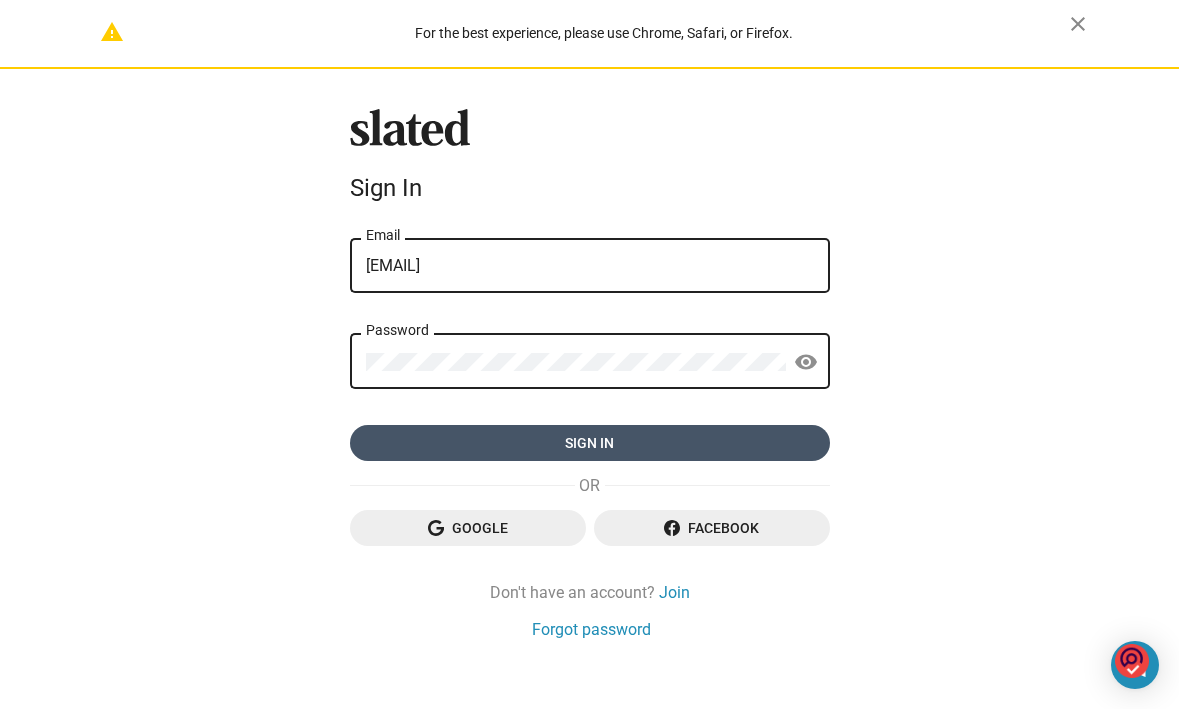 click on "Sign in" at bounding box center [590, 443] 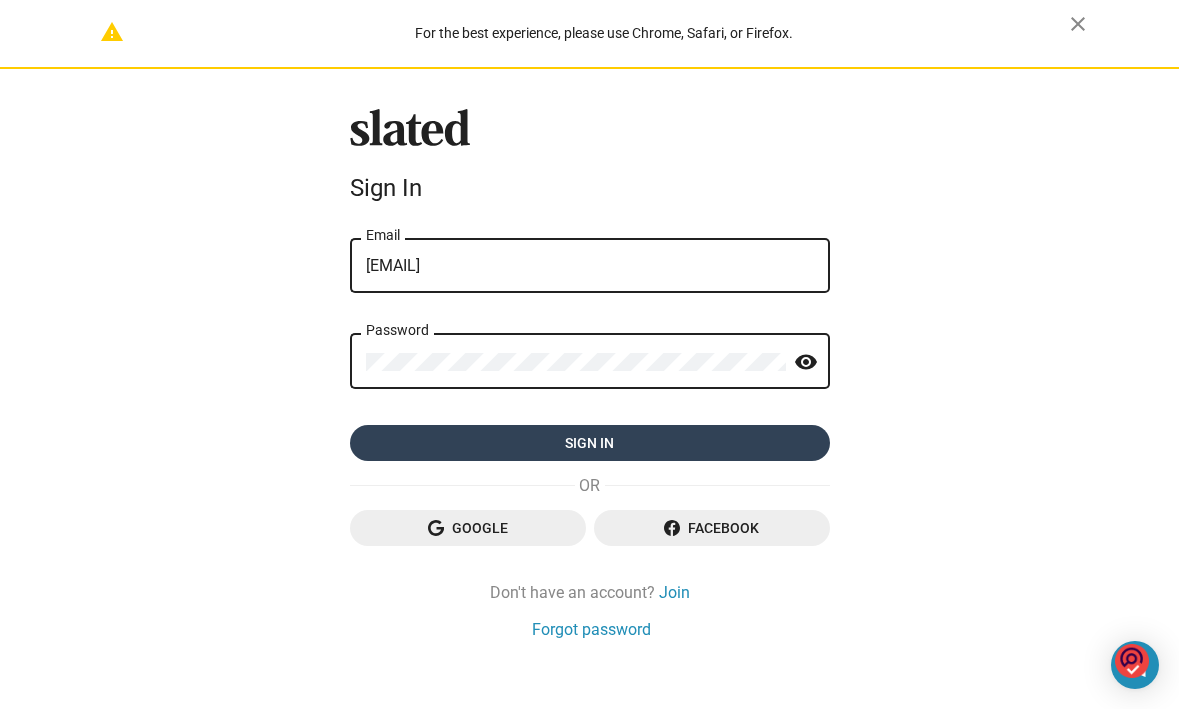 click on "wrogers@synergics.com Email Password visibility Sign in" at bounding box center (590, 347) 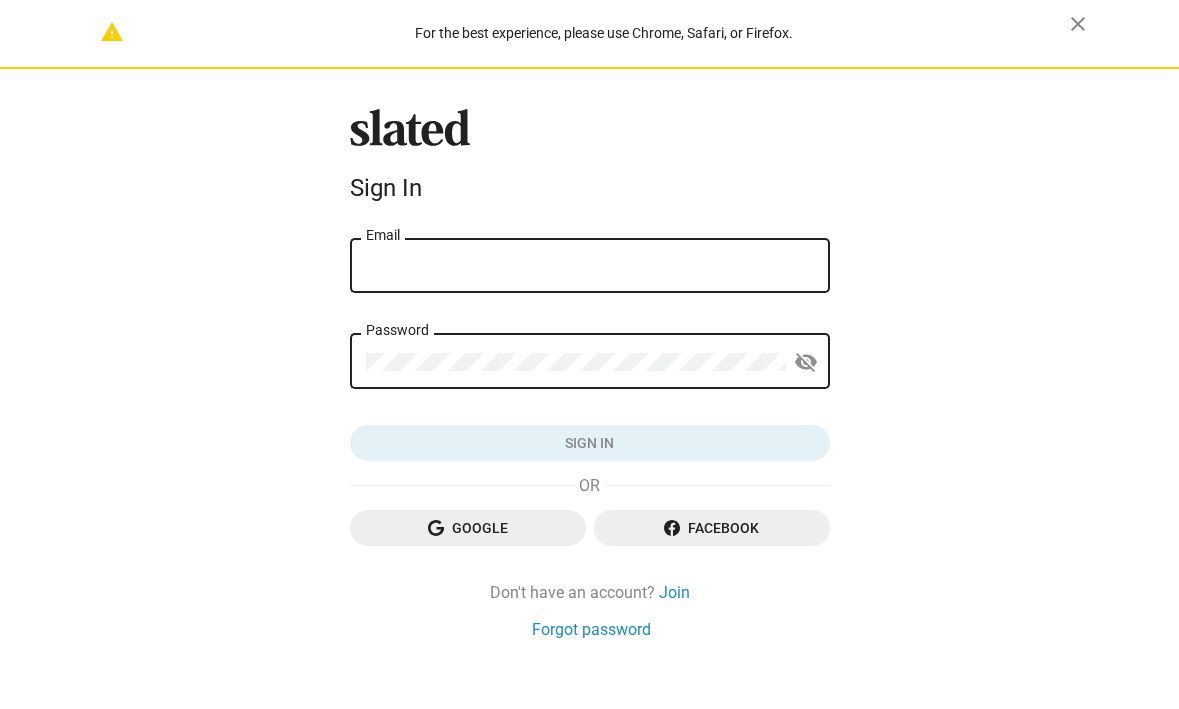 scroll, scrollTop: 0, scrollLeft: 0, axis: both 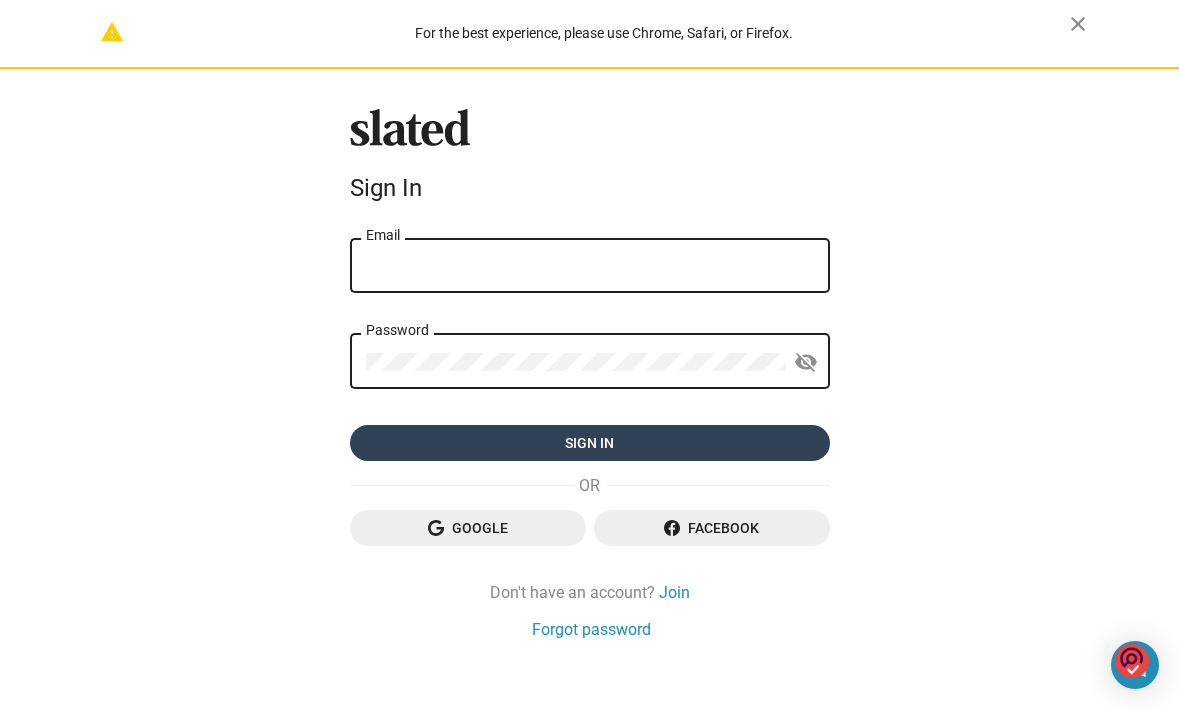 type on "wrogers@synergics.com" 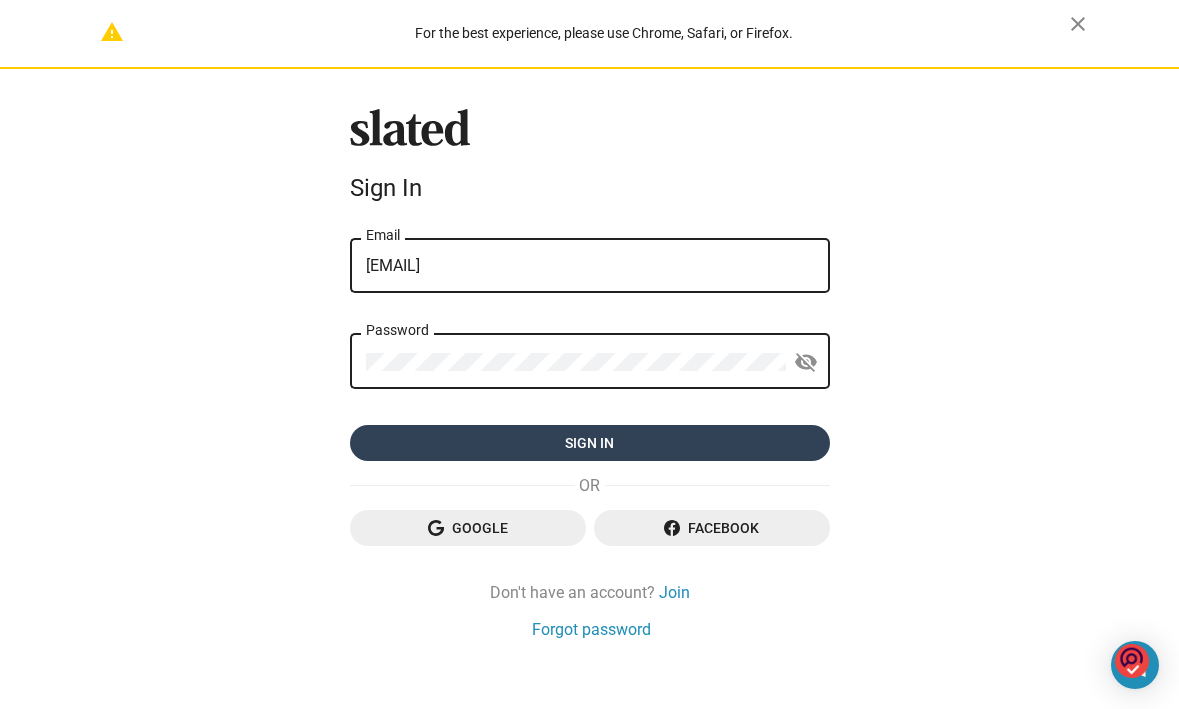 click on "Sign in" at bounding box center (590, 443) 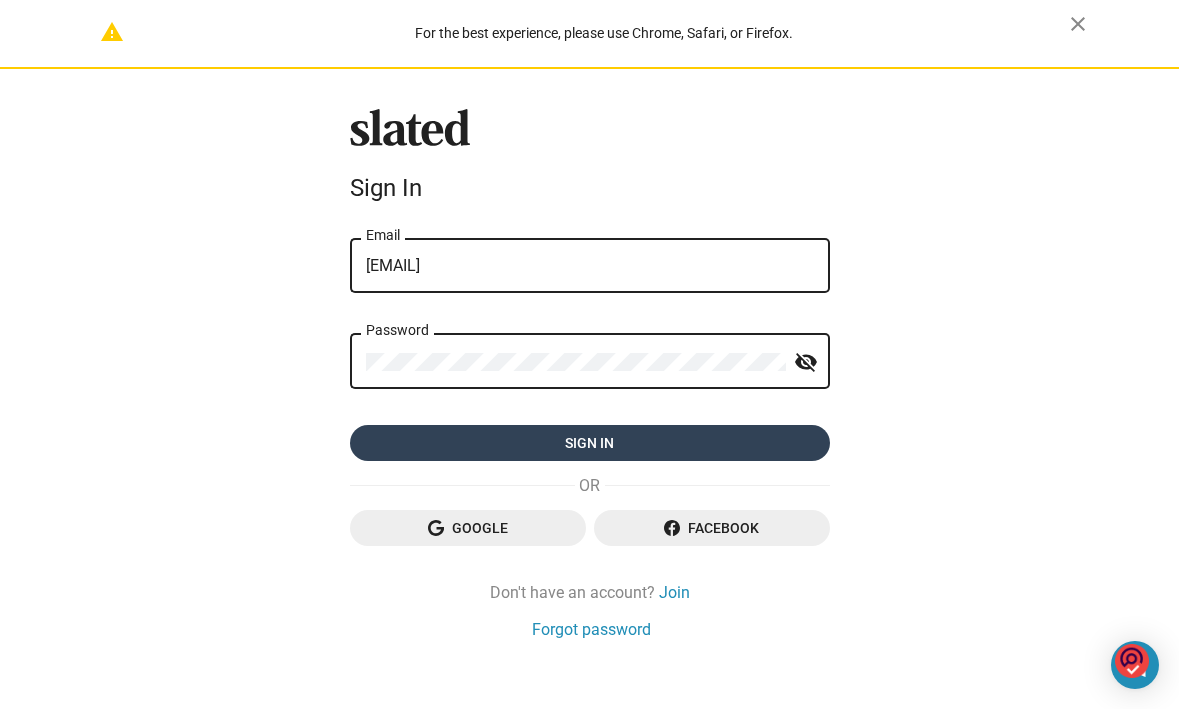 click on "wrogers@synergics.com Email Password visibility_off Sign in" at bounding box center [590, 347] 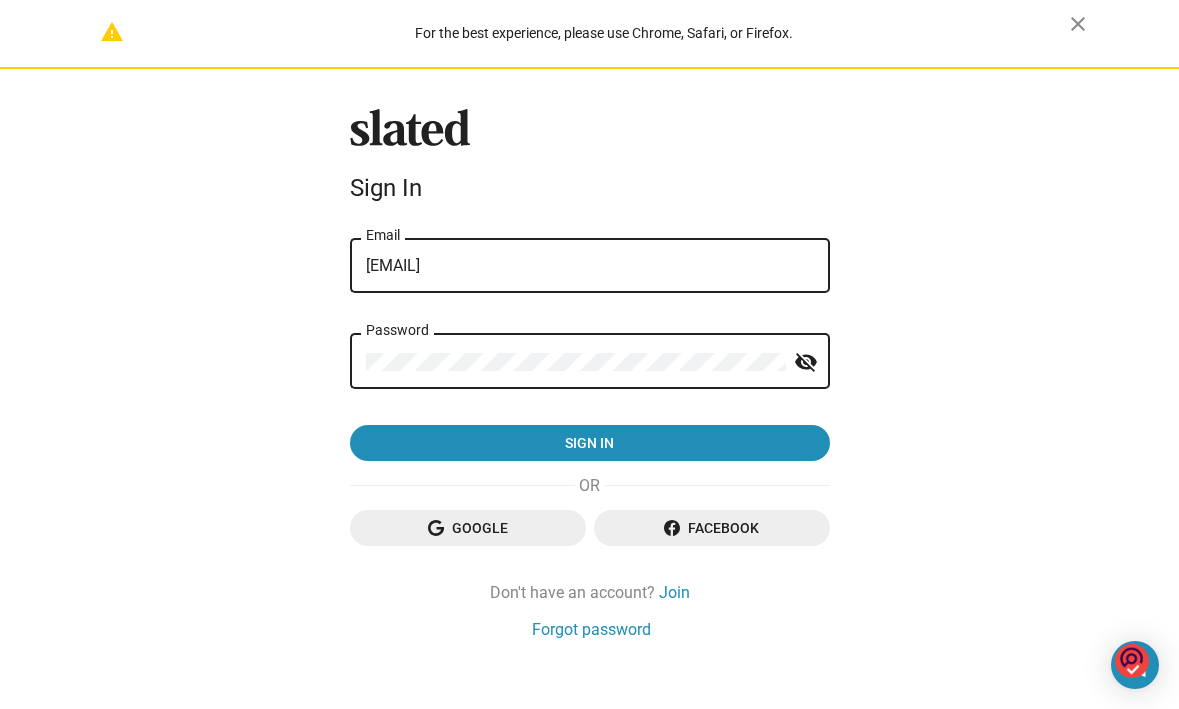 click on "visibility_off" at bounding box center (806, 362) 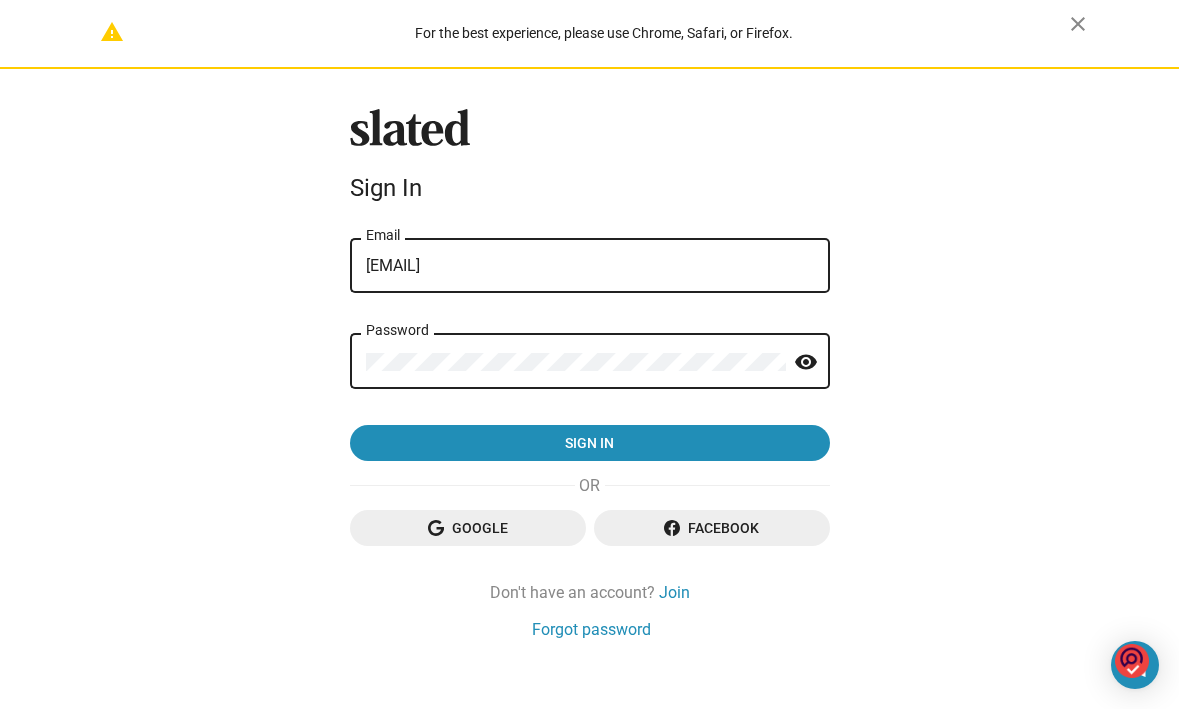 click on "Sign in" at bounding box center [590, 443] 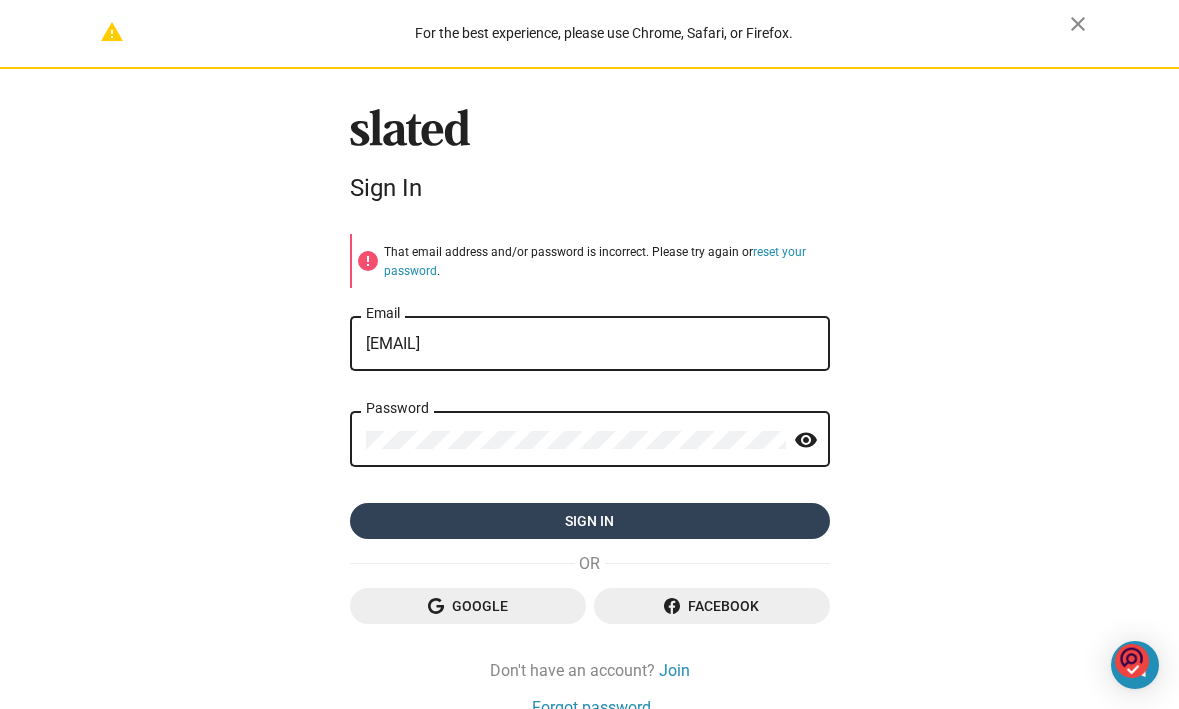 click on "Sign in" at bounding box center [590, 521] 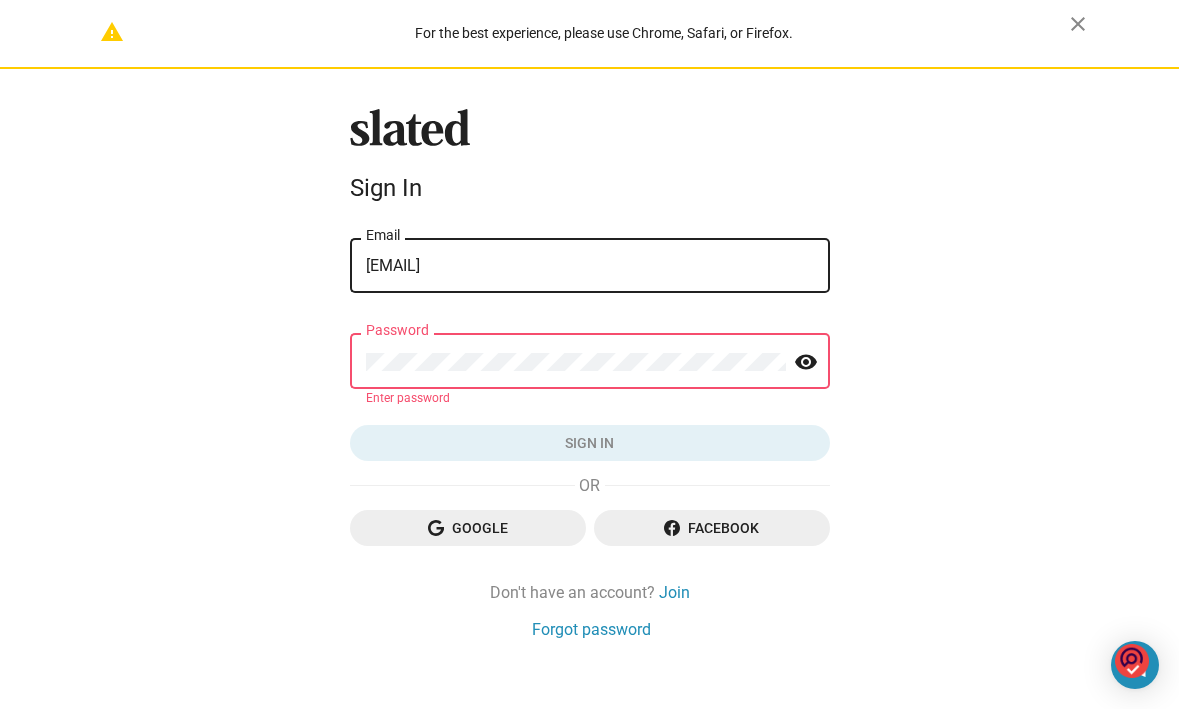 click on "warning For the best experience, please use Chrome, Safari, or Firefox. close Slated
Sign In wrogers@synergics.com Email Password visibility Enter password Sign in   Google  Facebook  Don't have an account?  Join Forgot password" at bounding box center [589, 366] 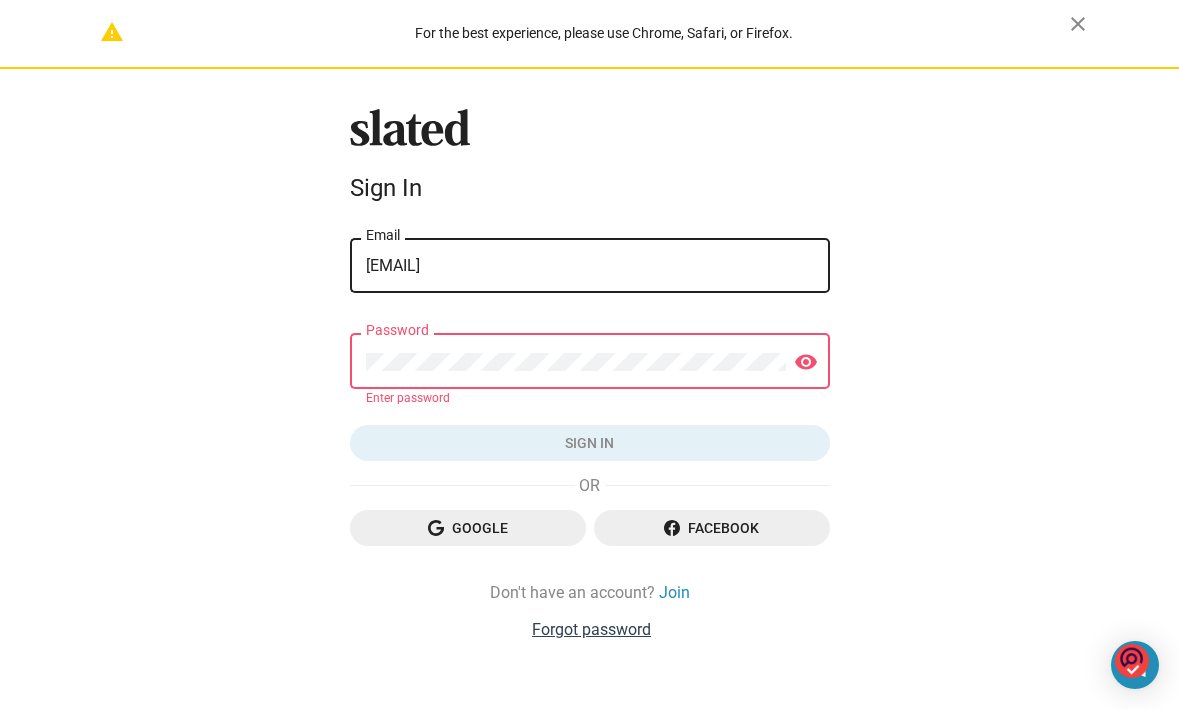 click on "Forgot password" at bounding box center [591, 629] 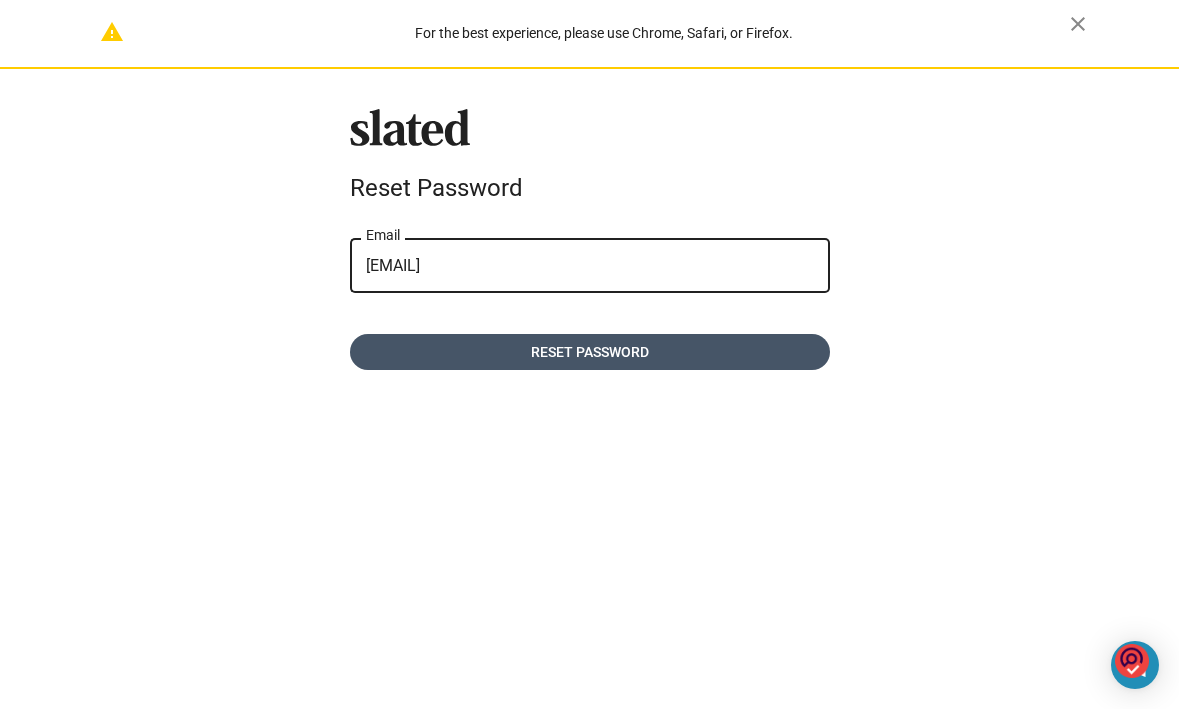 click on "Reset password" at bounding box center [590, 352] 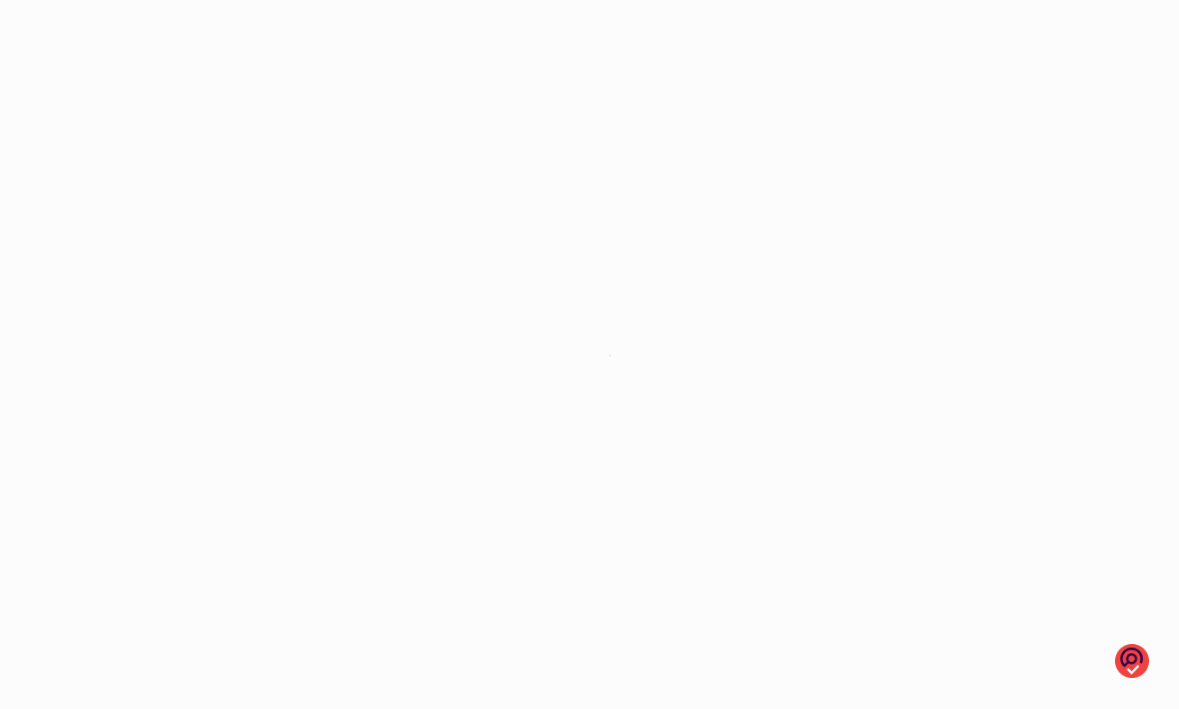 scroll, scrollTop: 0, scrollLeft: 0, axis: both 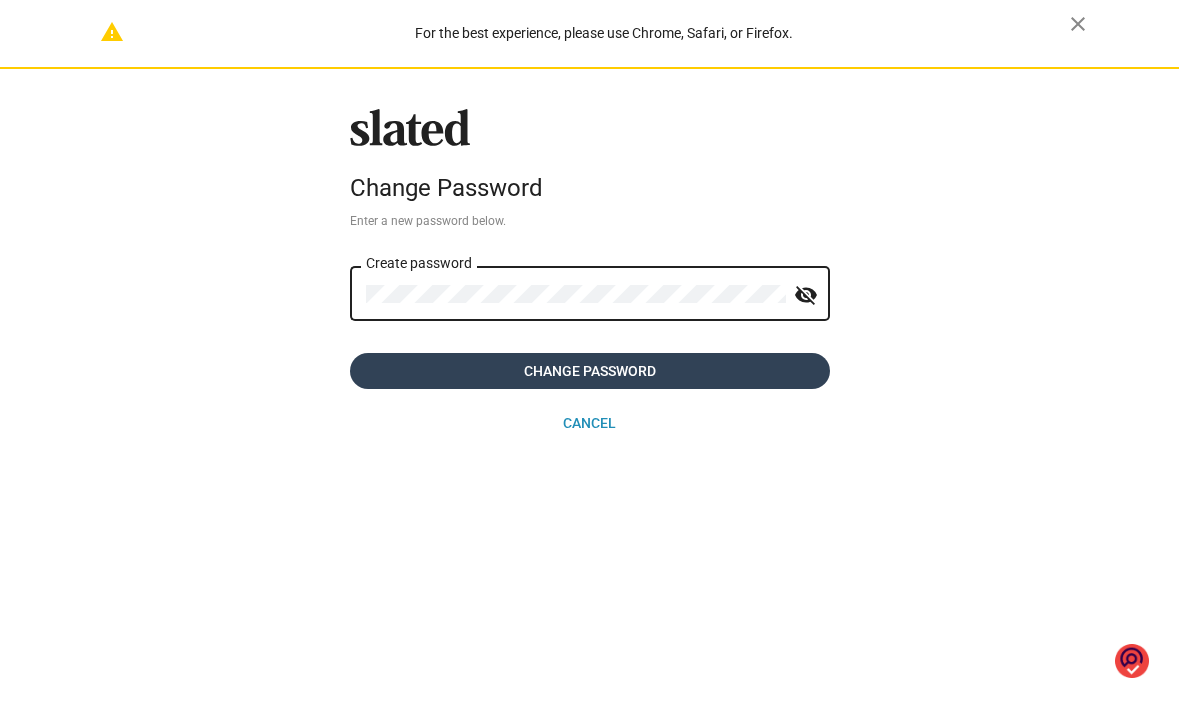 click on "Change Password" at bounding box center (590, 371) 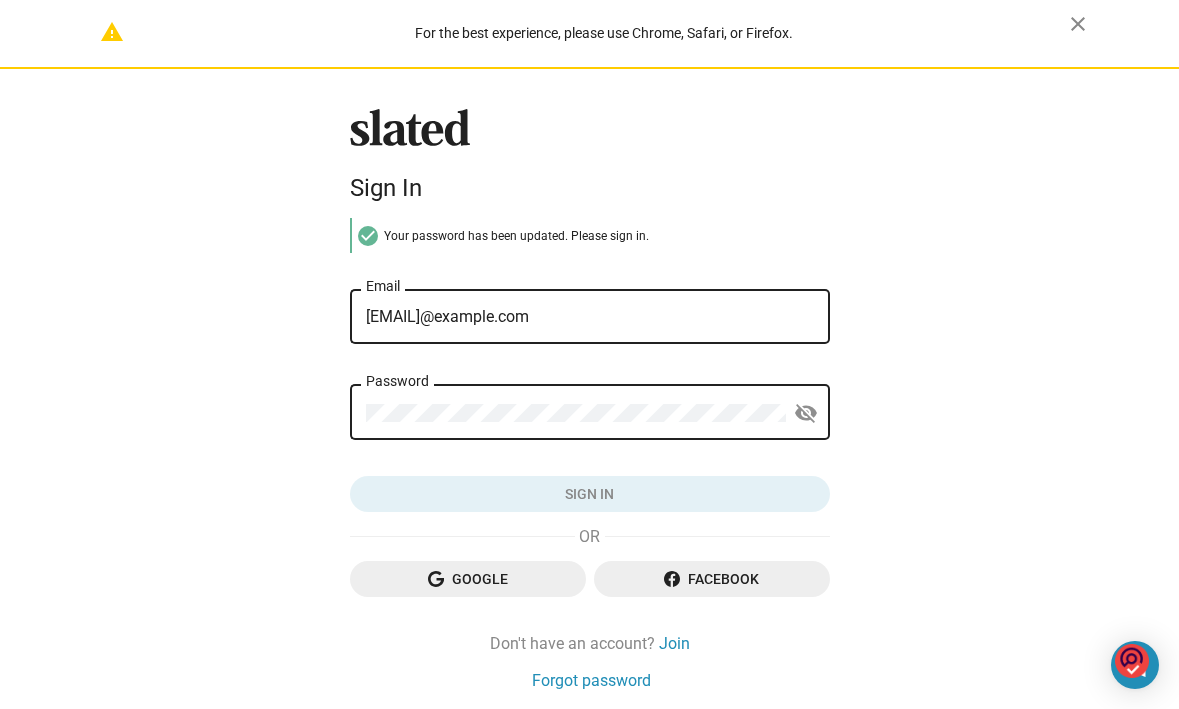 scroll, scrollTop: 0, scrollLeft: 0, axis: both 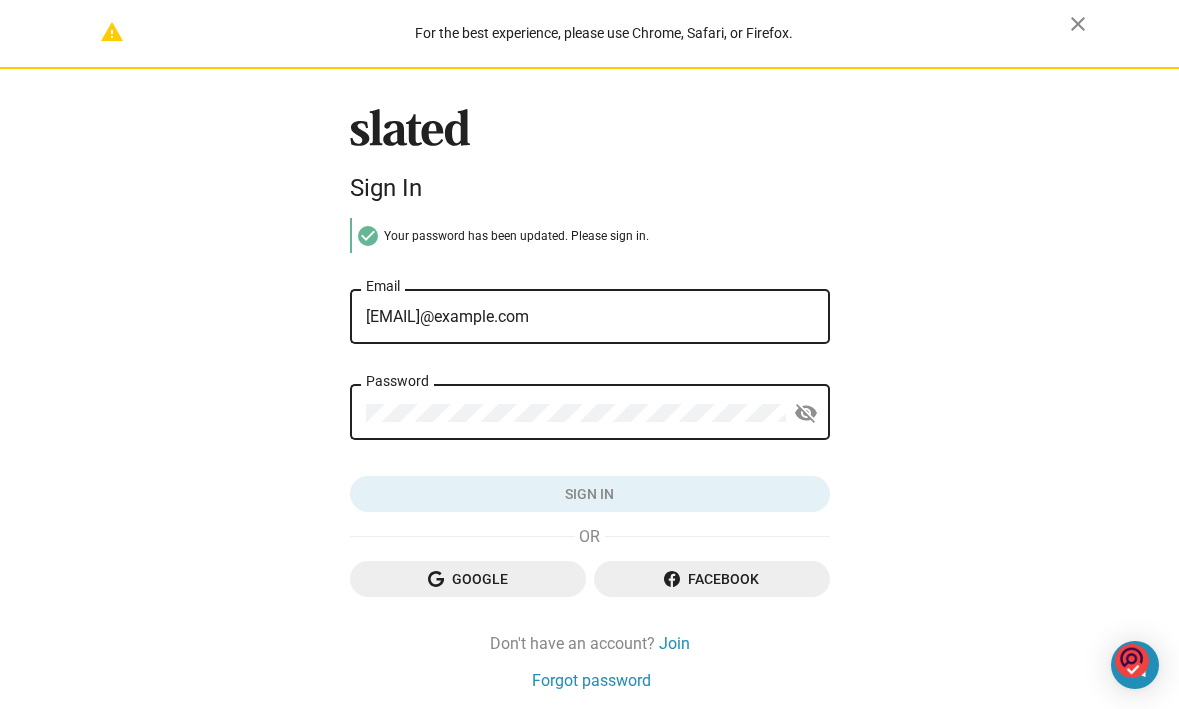 type on "[EMAIL]@example.com" 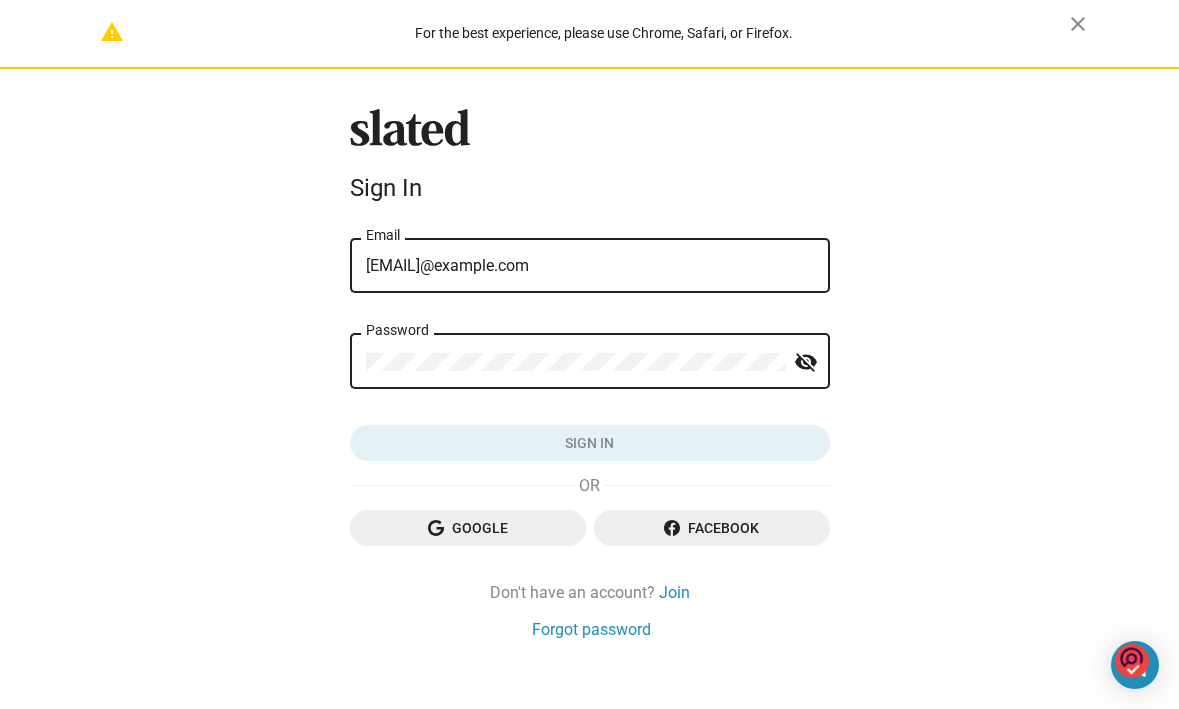 click on "Password visibility_off" at bounding box center [590, 371] 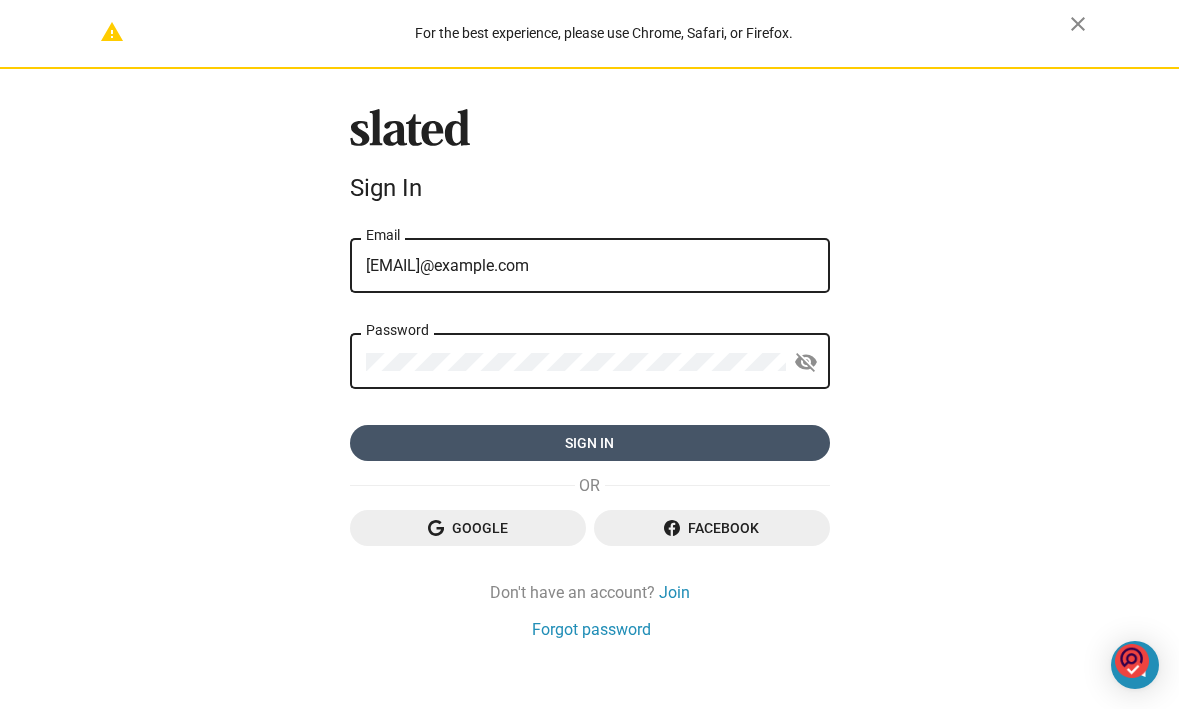 click on "Sign in" at bounding box center (590, 443) 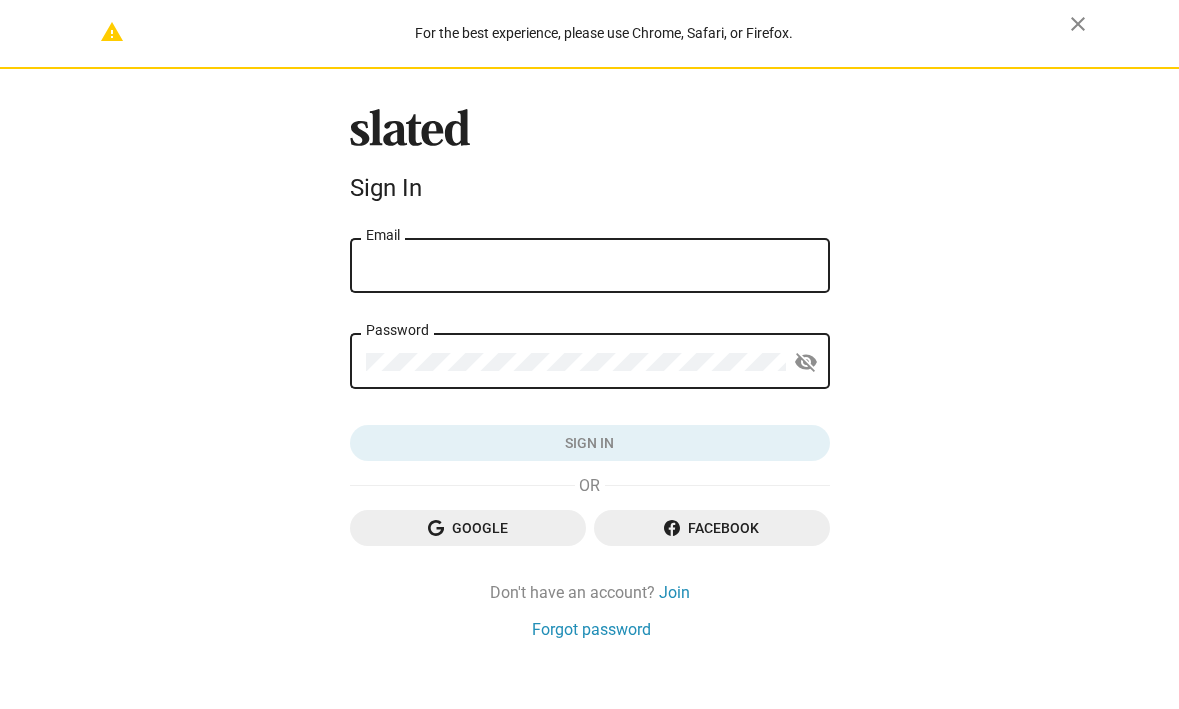 scroll, scrollTop: 0, scrollLeft: 0, axis: both 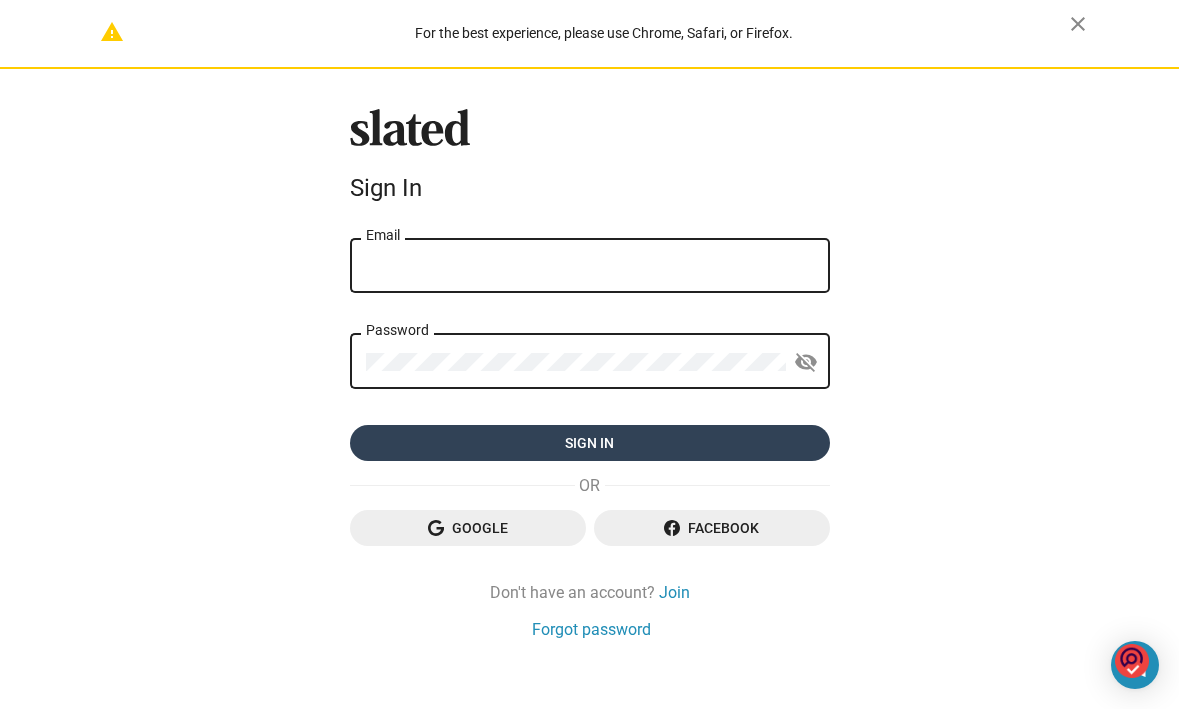 type on "[USERNAME]@example.com" 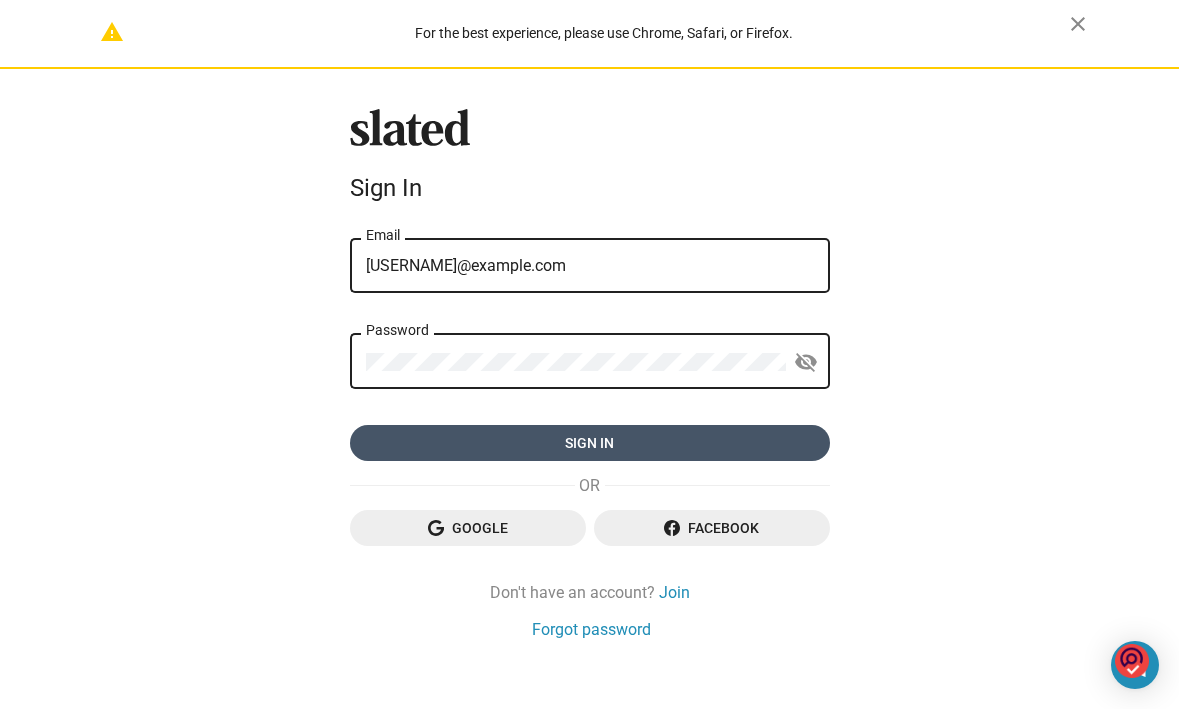 click on "Sign in" at bounding box center (590, 443) 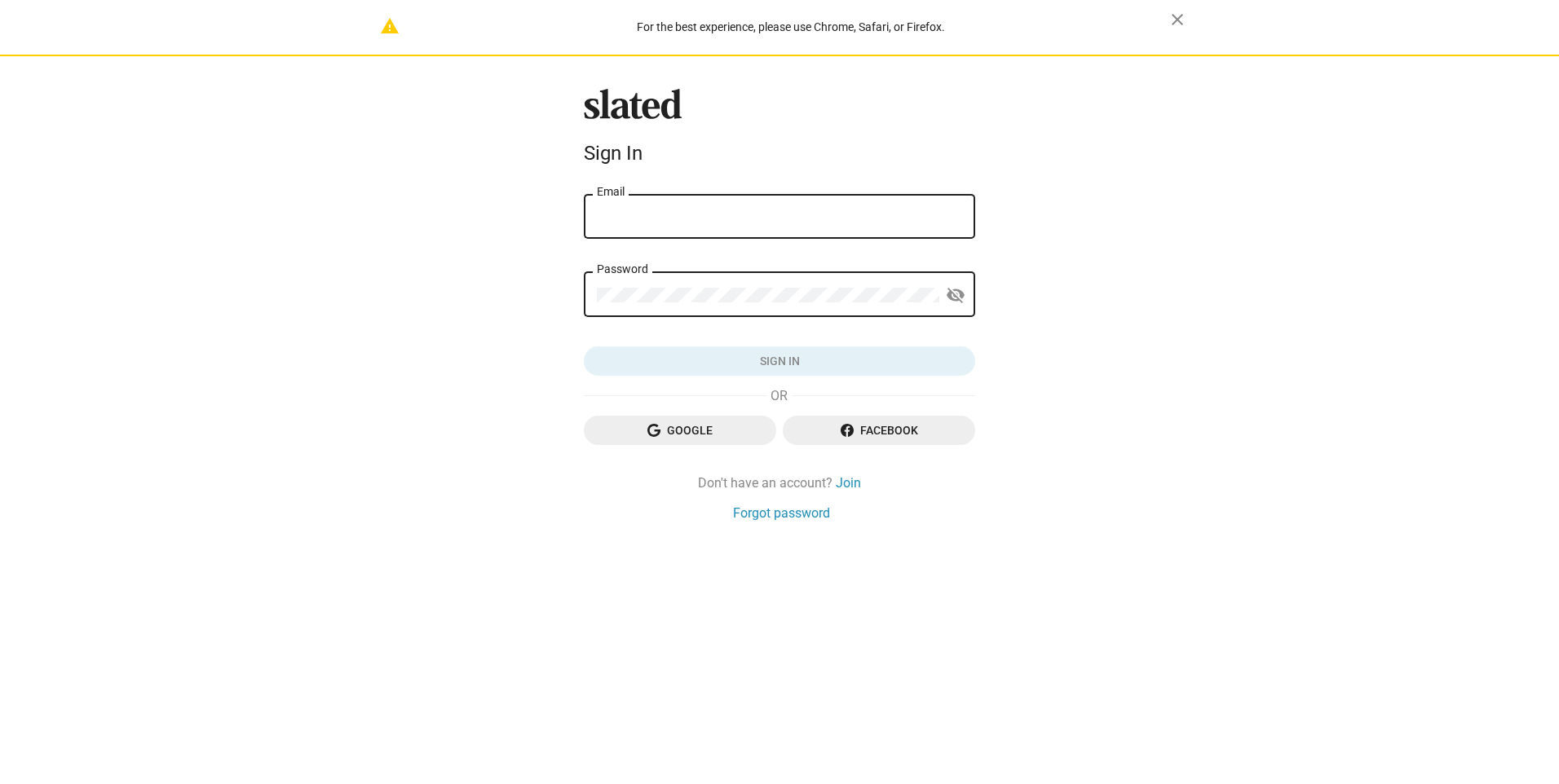 scroll, scrollTop: 0, scrollLeft: 0, axis: both 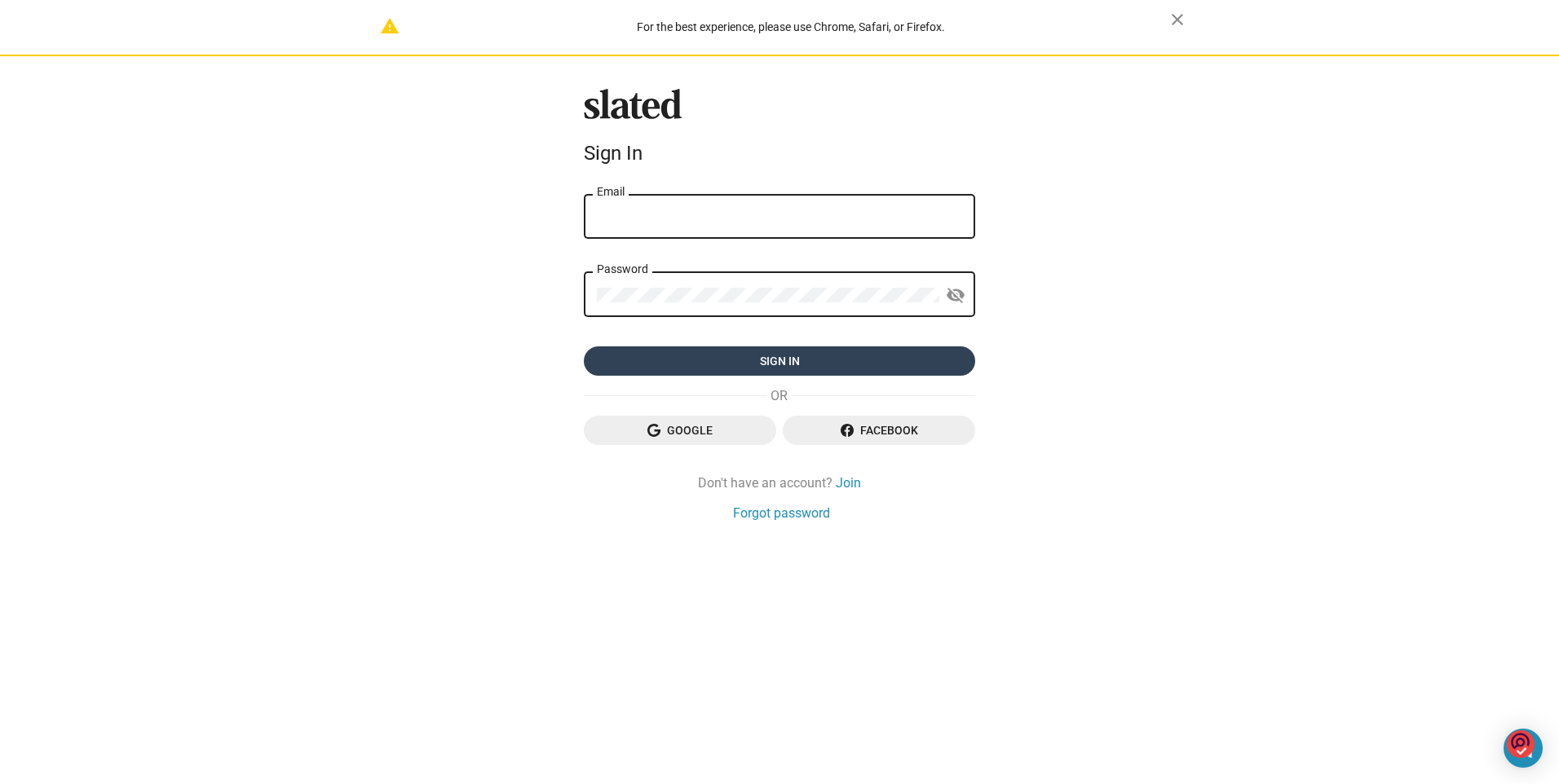 type on "[USERNAME]@example.com" 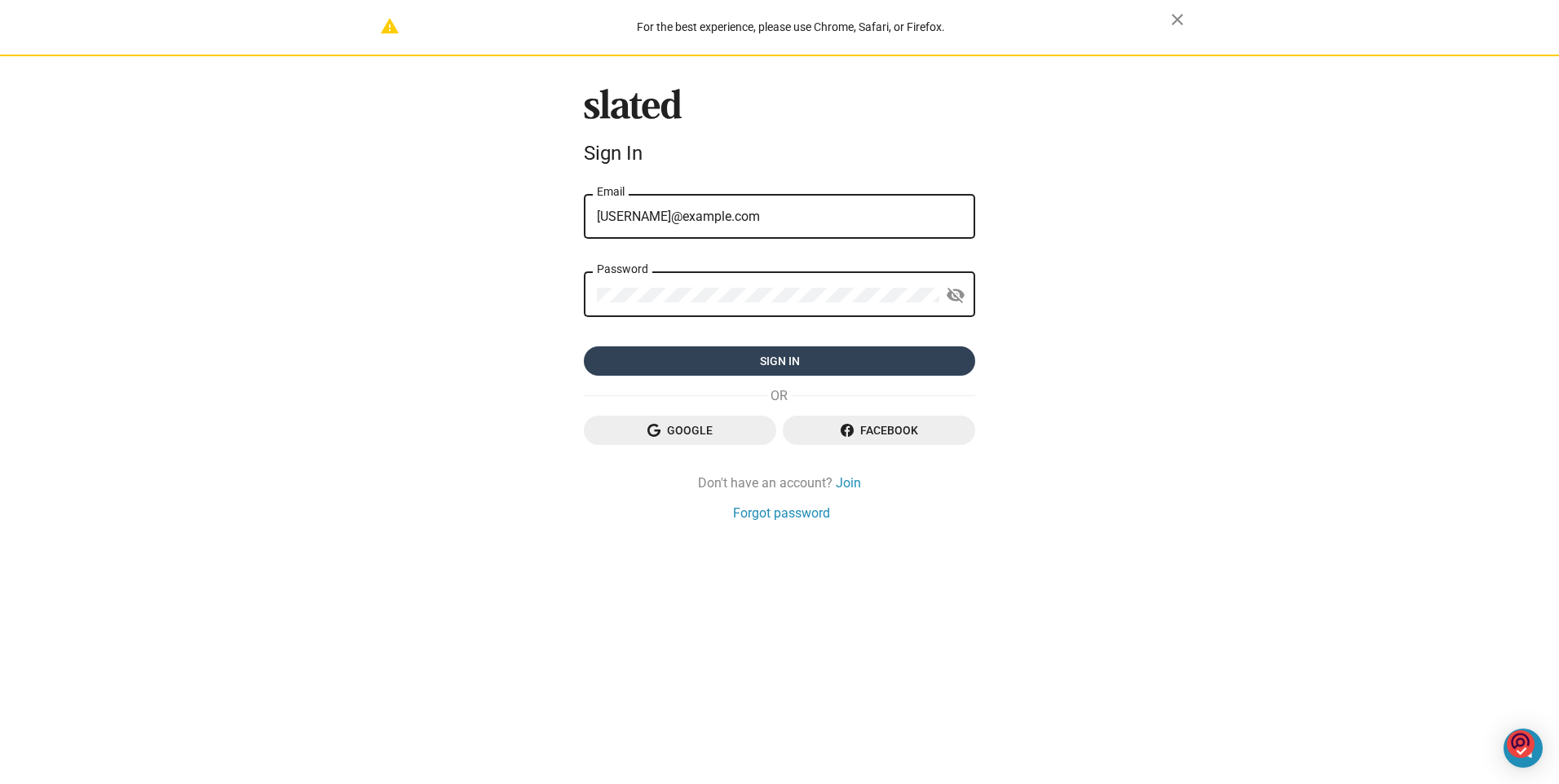 click on "Sign in" at bounding box center [780, 361] 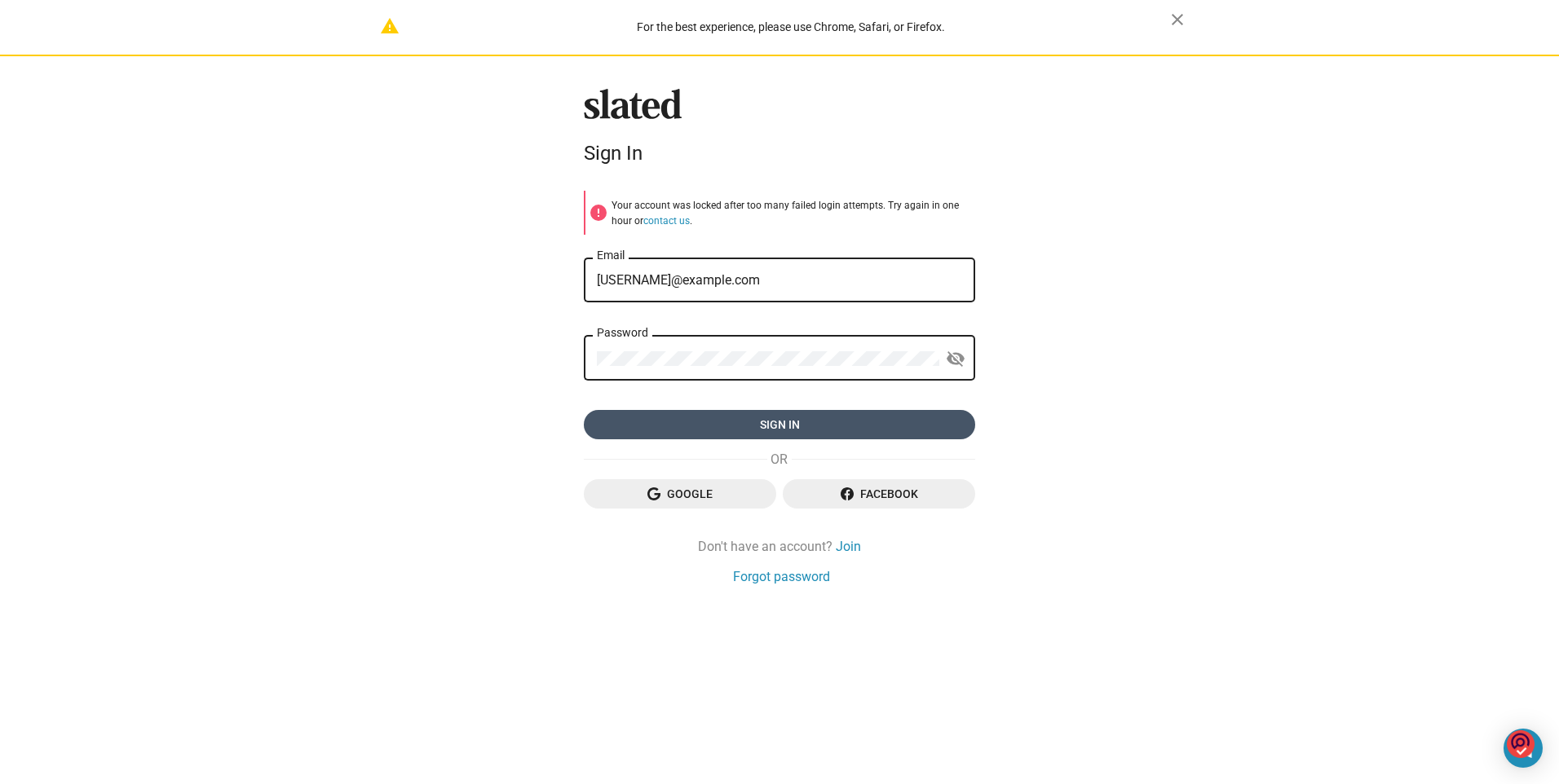 drag, startPoint x: 790, startPoint y: 422, endPoint x: 757, endPoint y: 429, distance: 33.734256 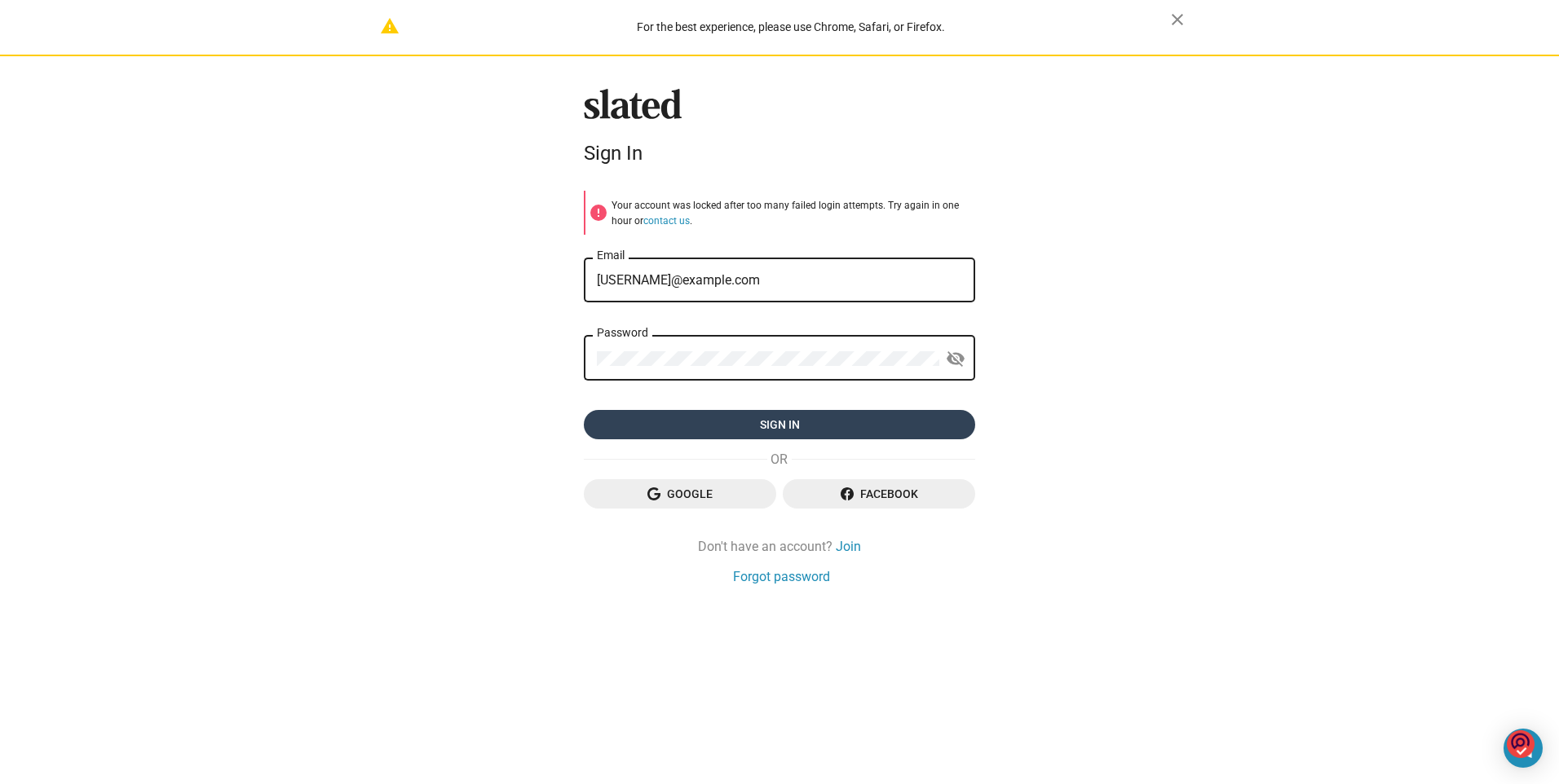click on "Sign in" at bounding box center (780, 425) 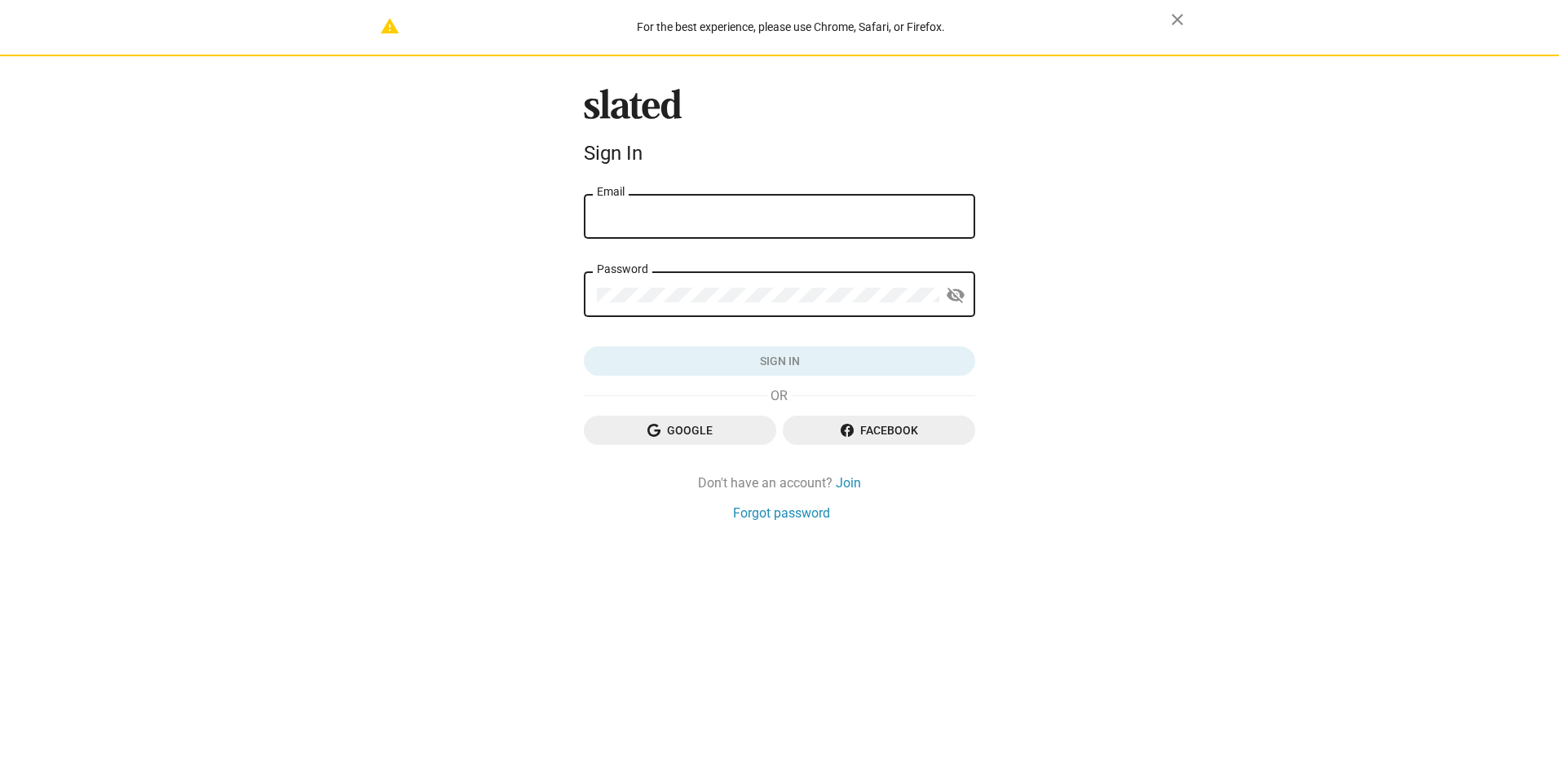 scroll, scrollTop: 0, scrollLeft: 0, axis: both 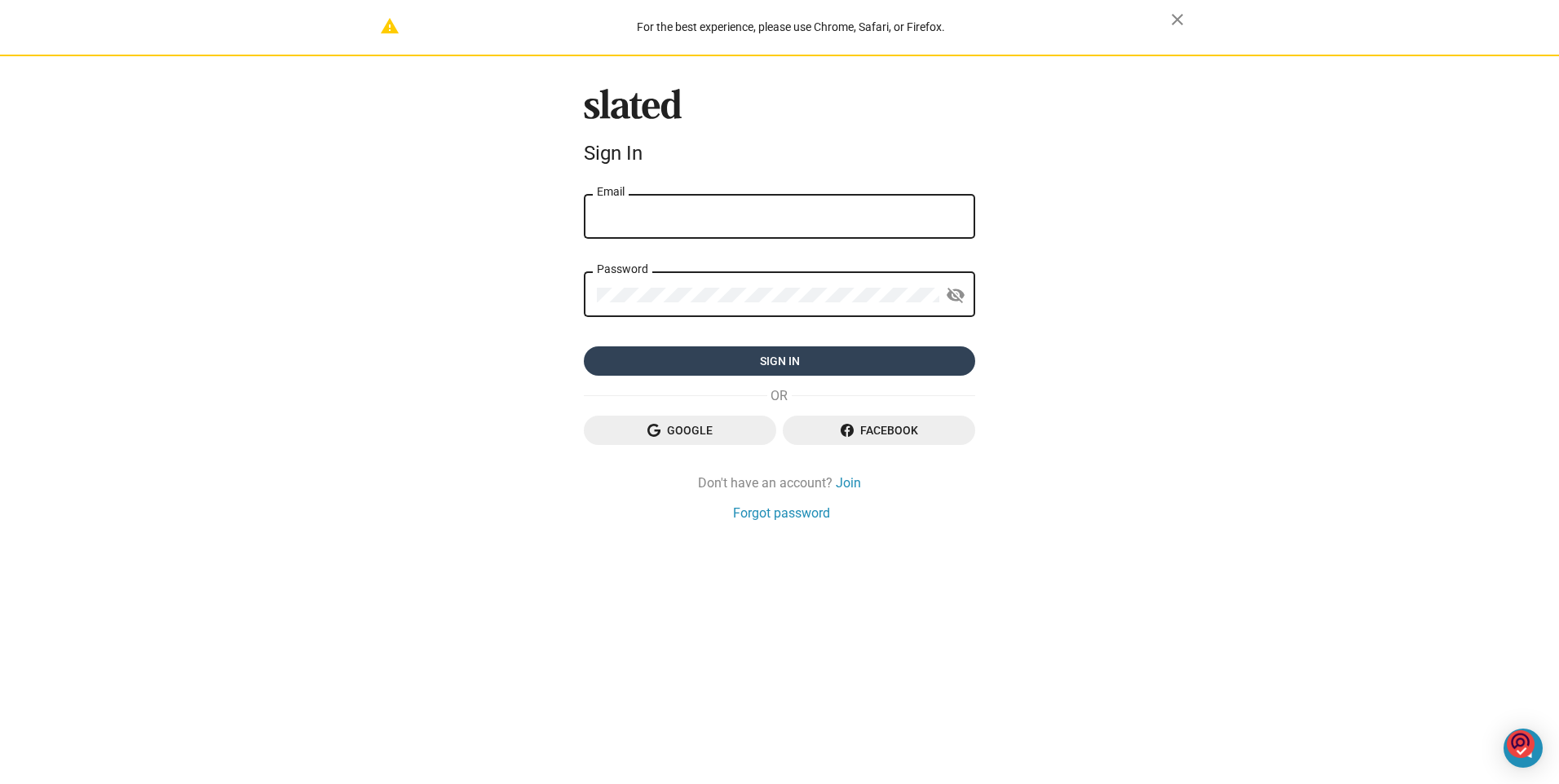 type on "[USERNAME]@example.com" 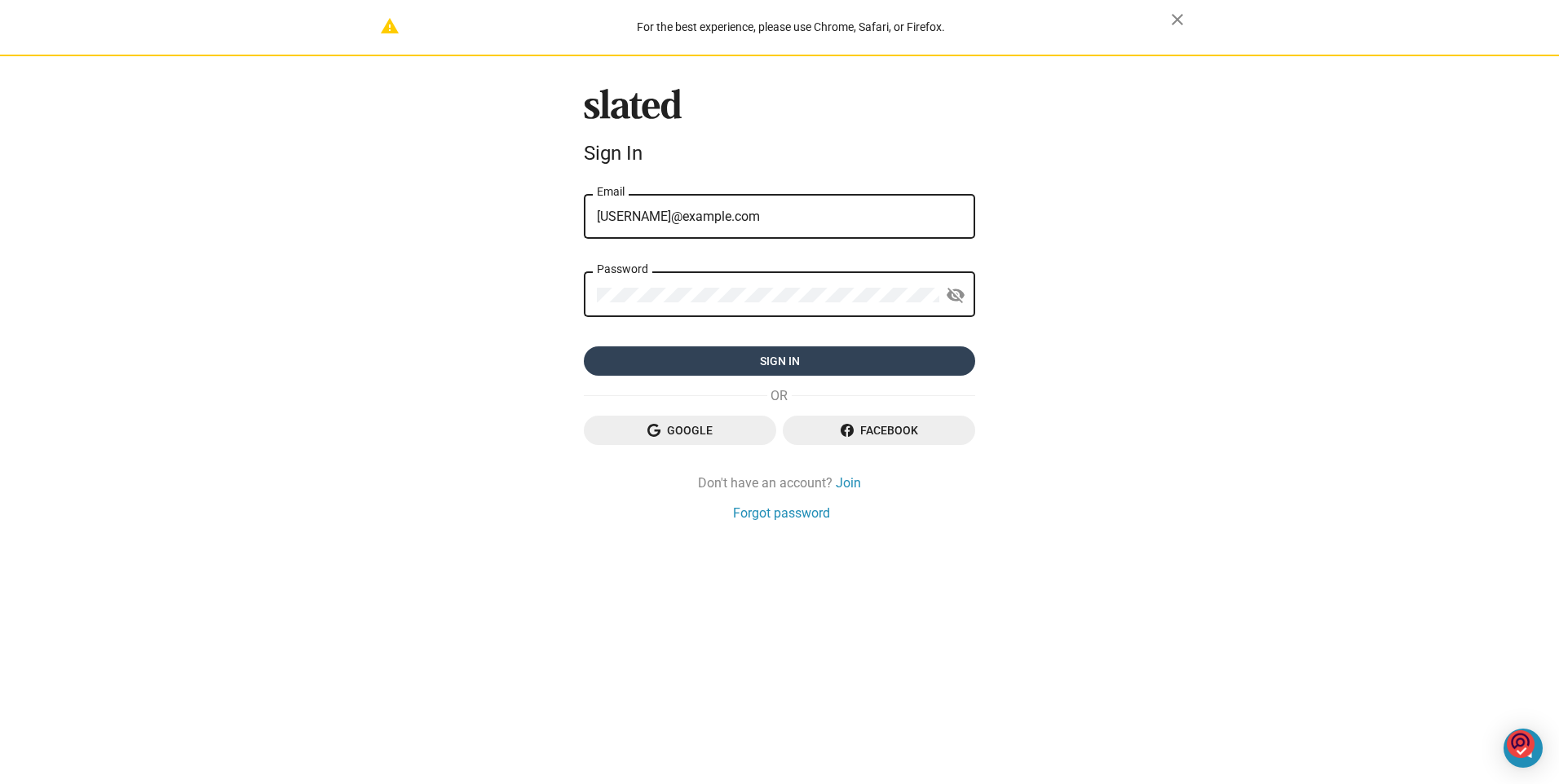 click on "Sign in" at bounding box center (780, 361) 